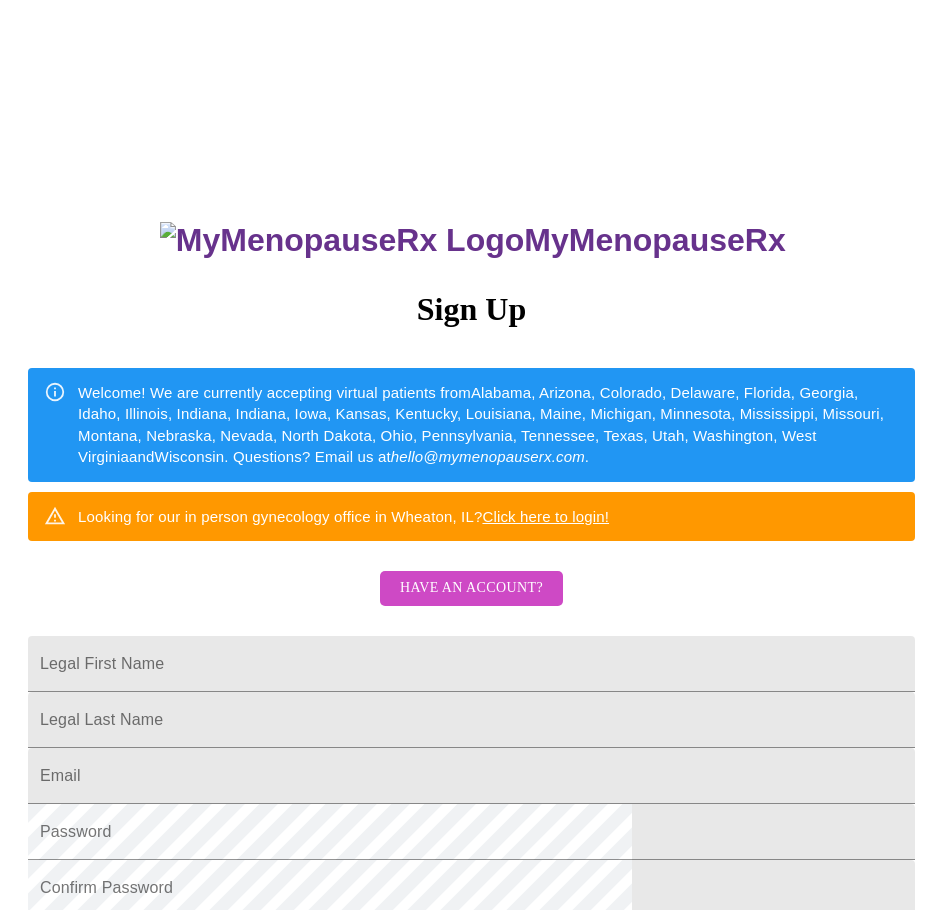 scroll, scrollTop: 352, scrollLeft: 0, axis: vertical 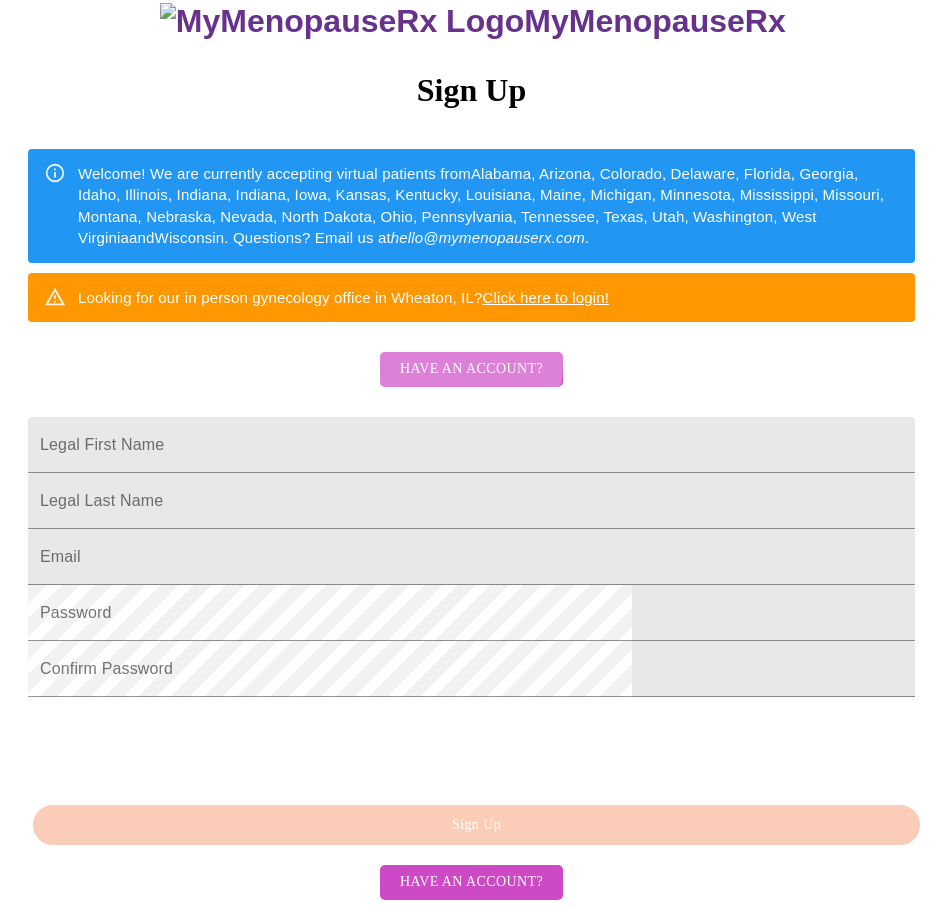 click on "Have an account?" at bounding box center (471, 369) 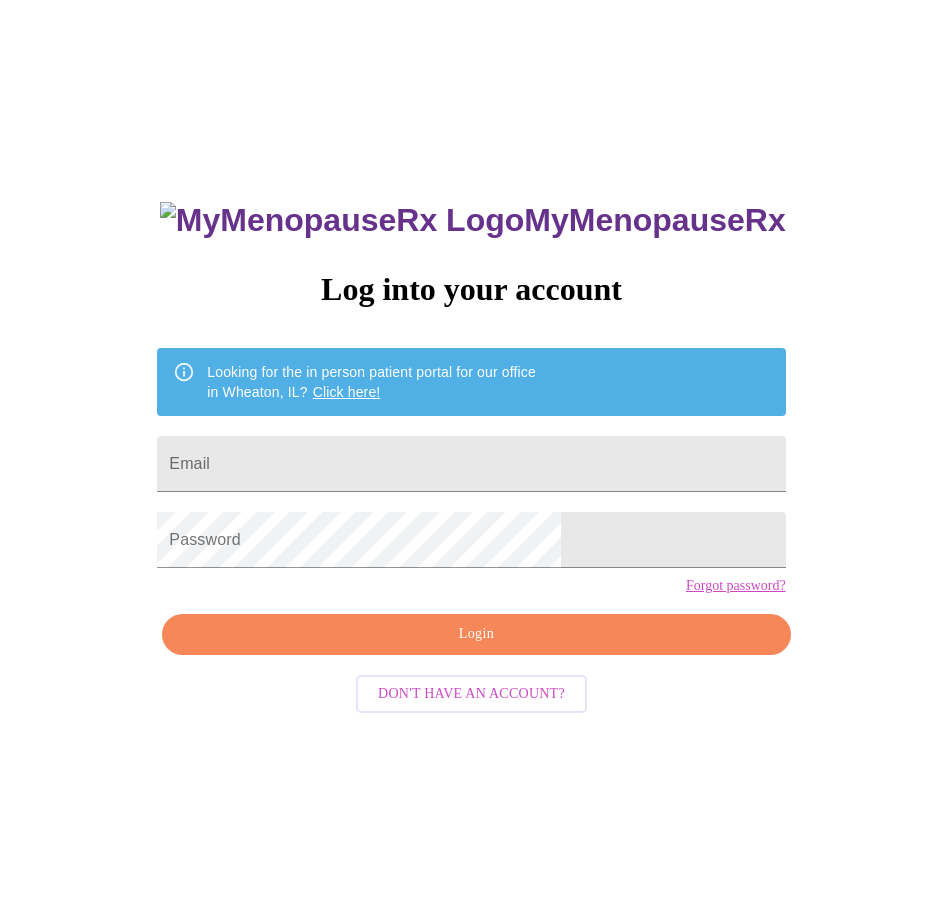 click on "Forgot password?" at bounding box center [736, 586] 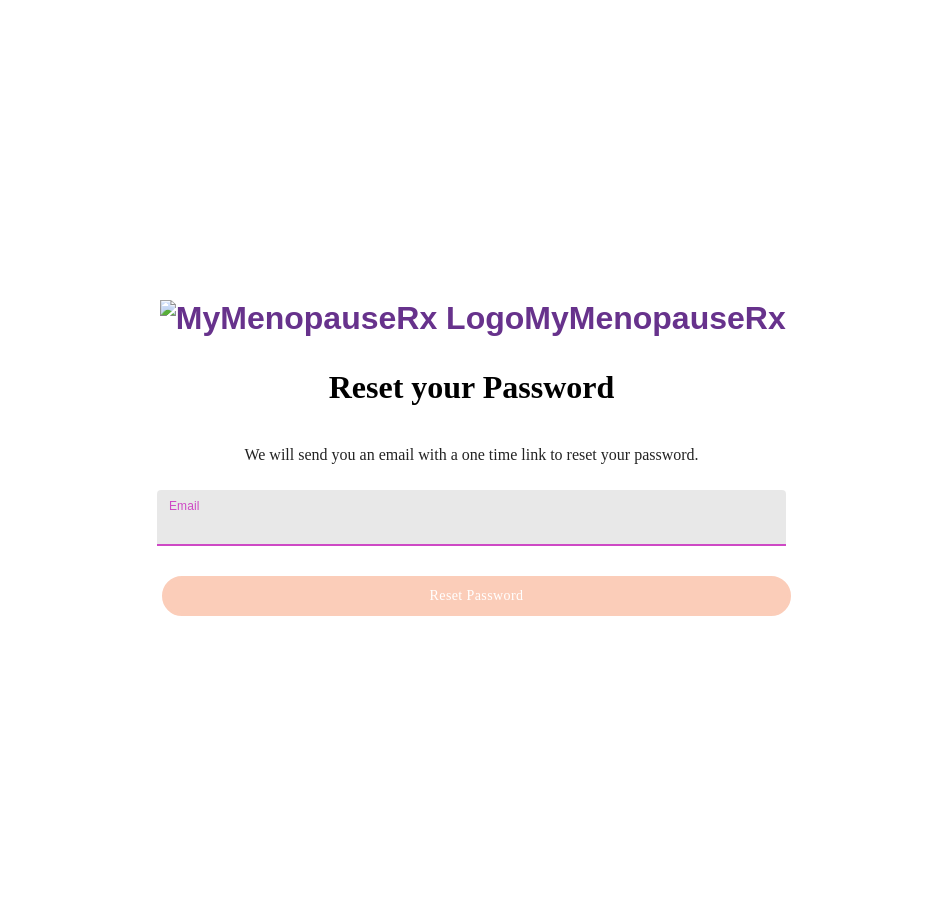 click on "Email" at bounding box center [471, 518] 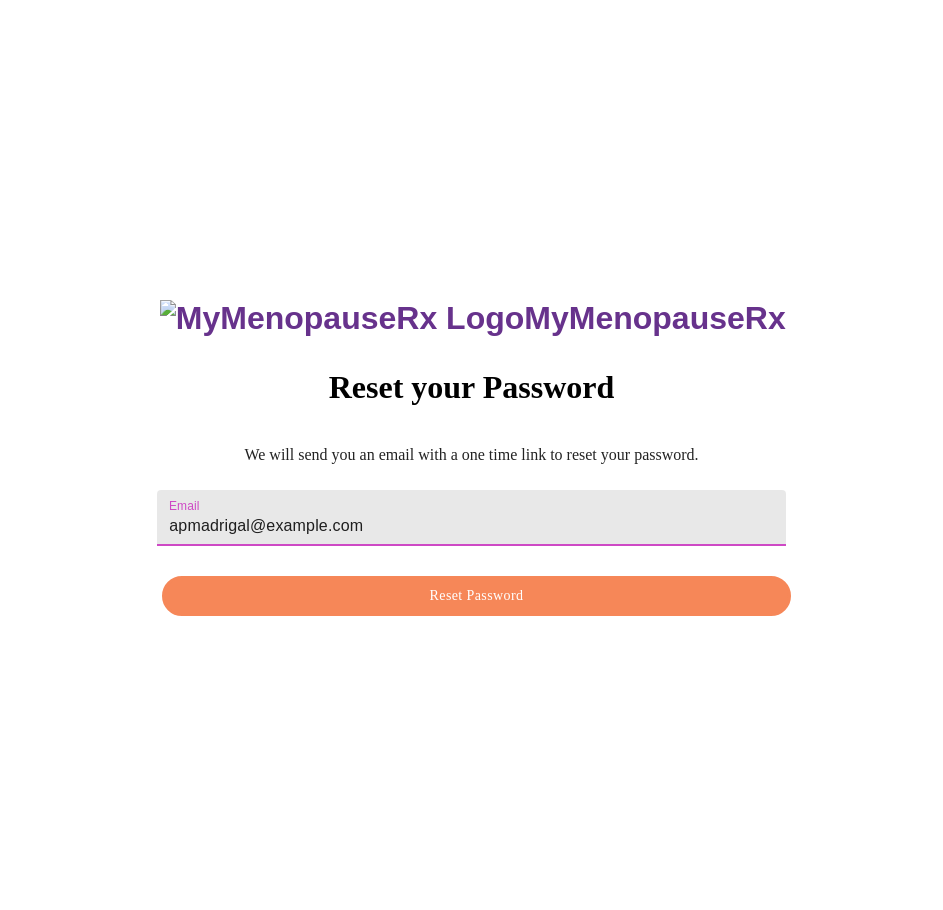 type on "[EMAIL]" 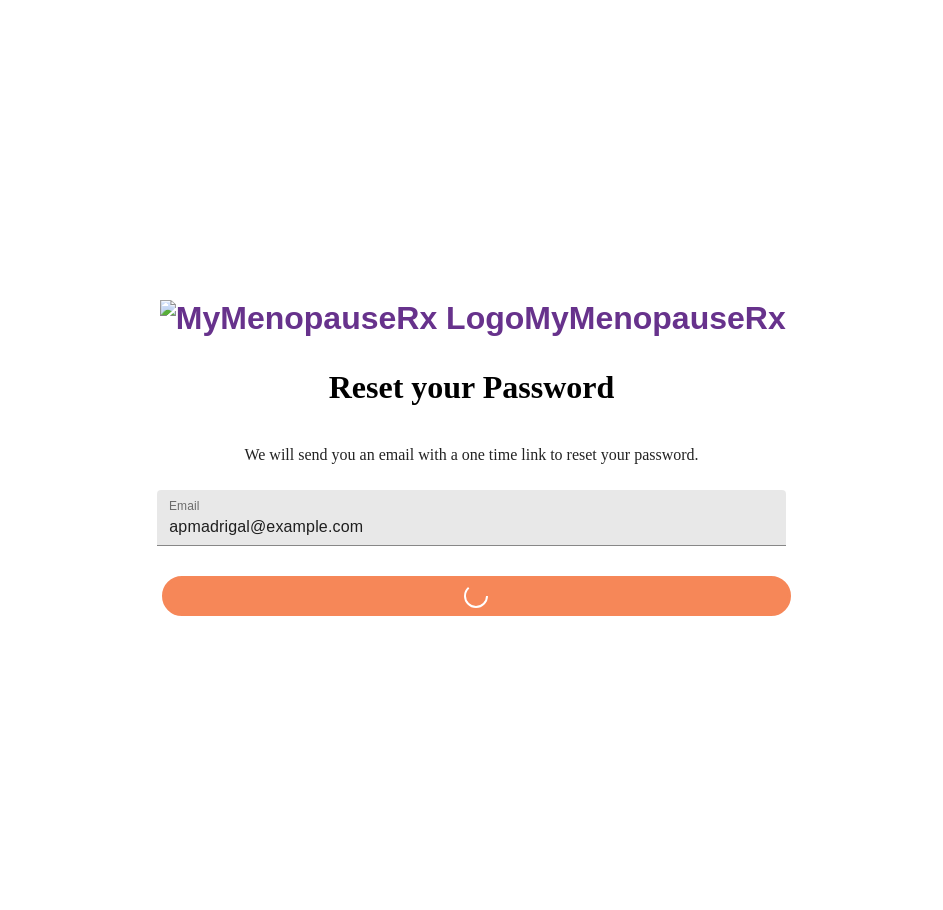 scroll, scrollTop: 0, scrollLeft: 0, axis: both 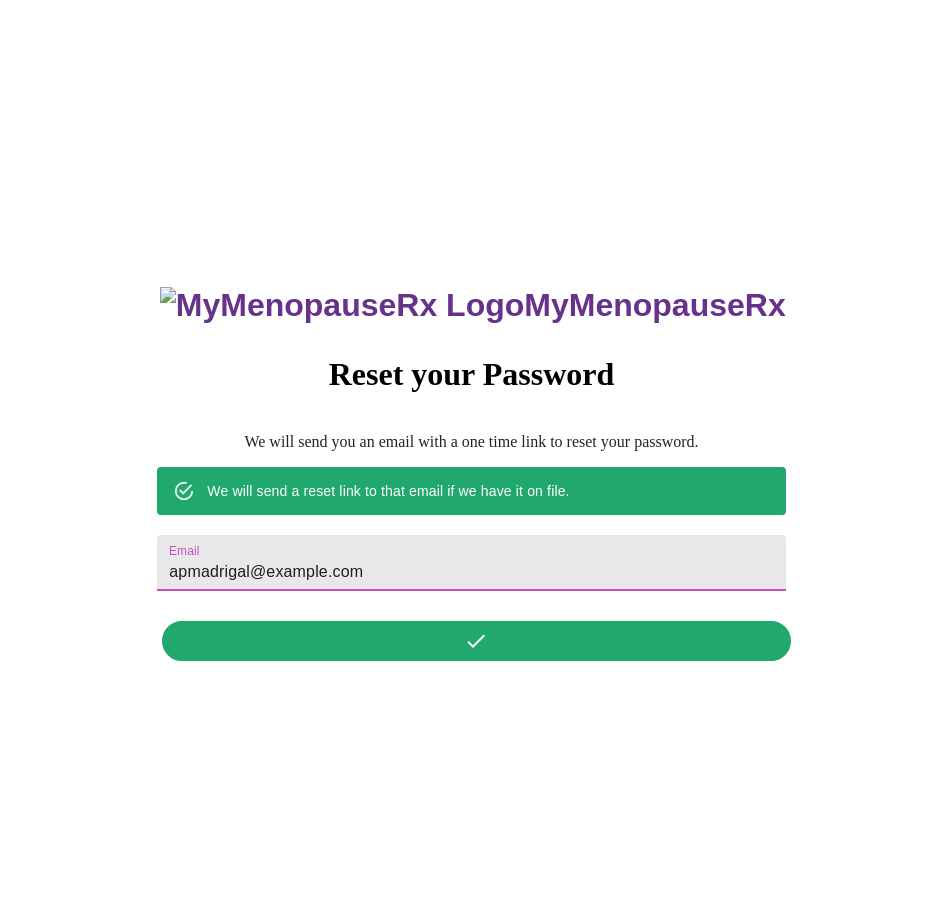 drag, startPoint x: 442, startPoint y: 567, endPoint x: 79, endPoint y: 570, distance: 363.0124 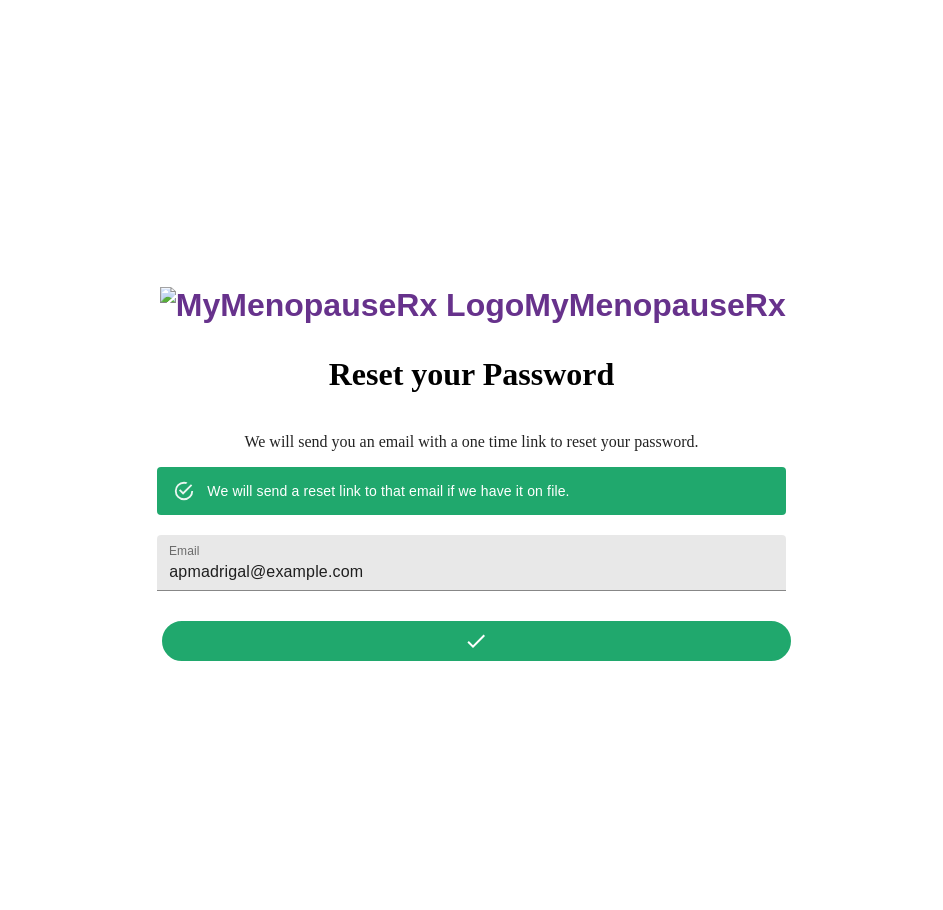 click on "MyMenopauseRx Reset your Password We will send you an email with a one time link to reset your password. We will send a reset link to that email if we have it on file. Email apmadrigal@example.com" at bounding box center (471, 463) 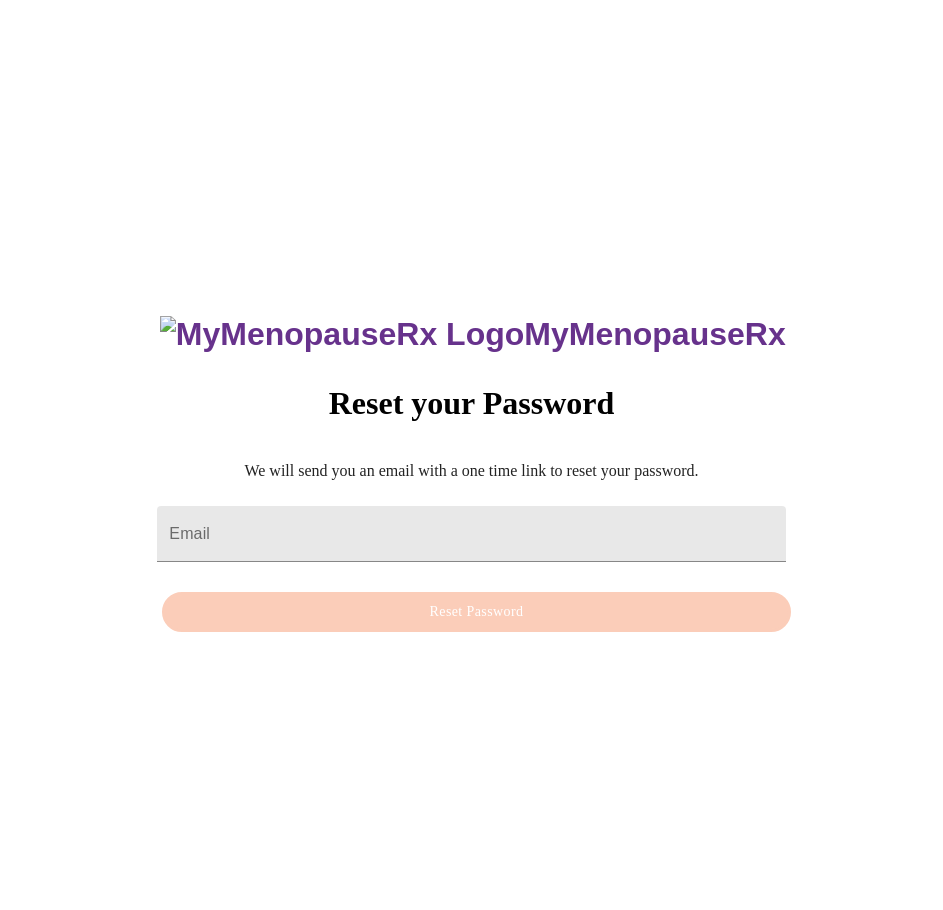 scroll, scrollTop: 0, scrollLeft: 0, axis: both 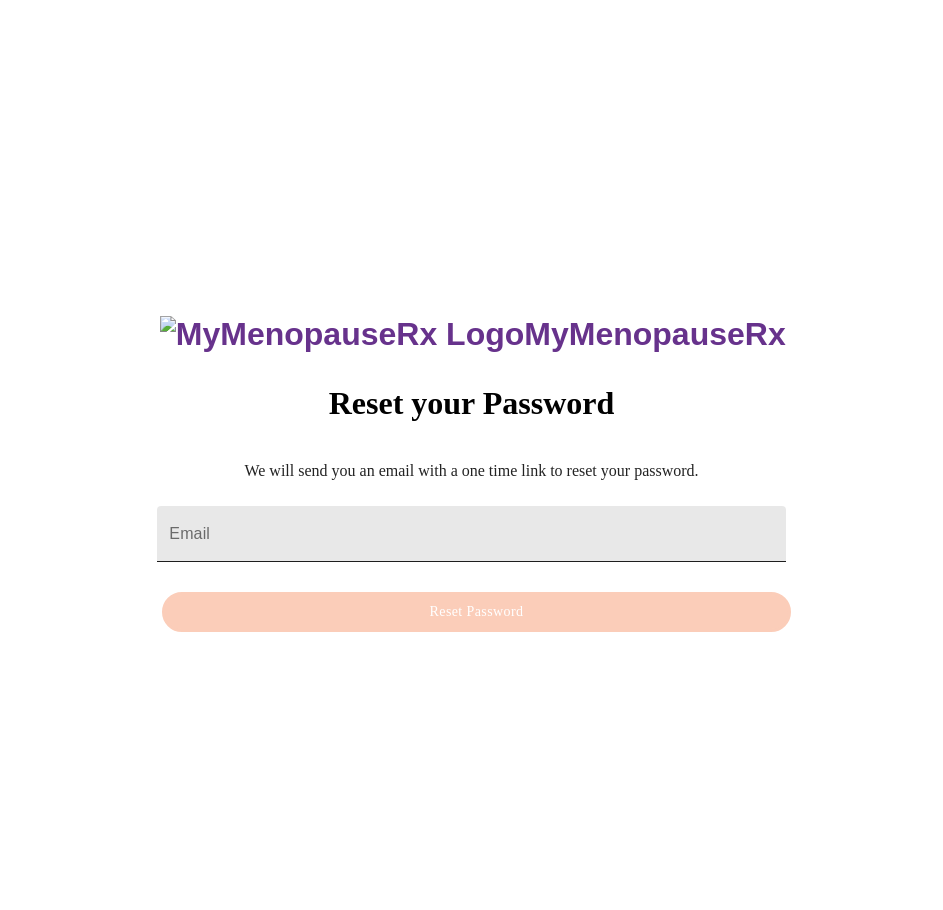click on "Email" at bounding box center [471, 534] 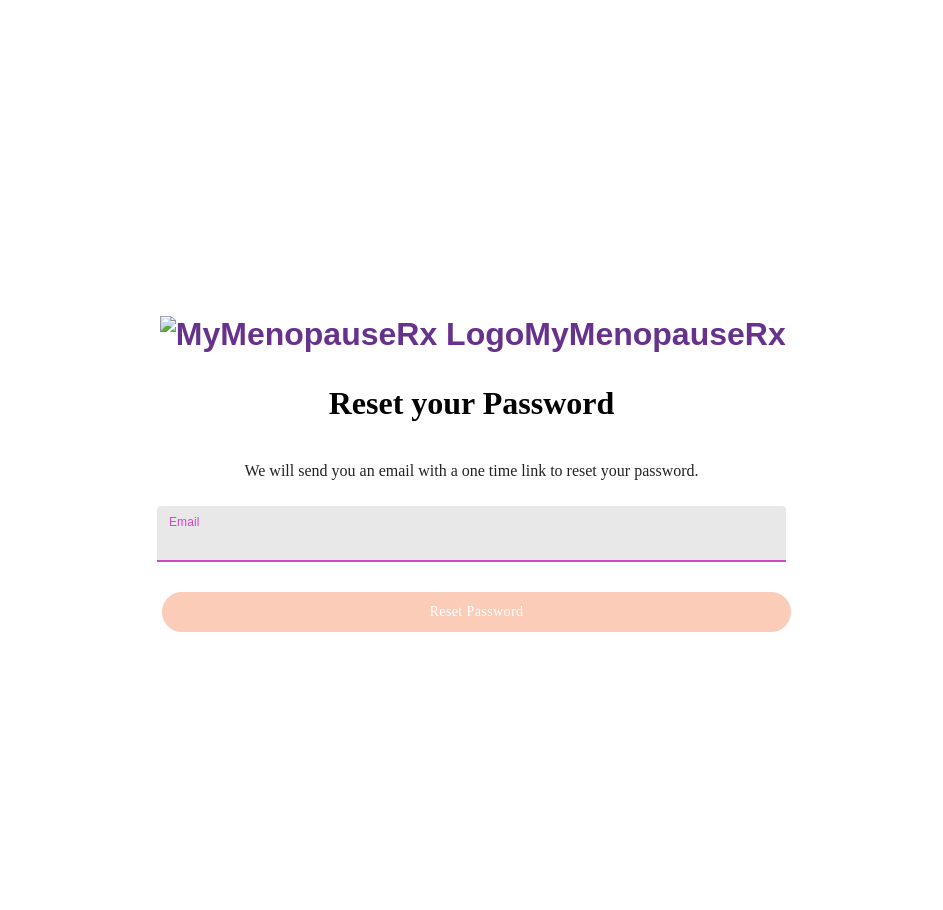 paste on "apmadrigal@hotmail.com" 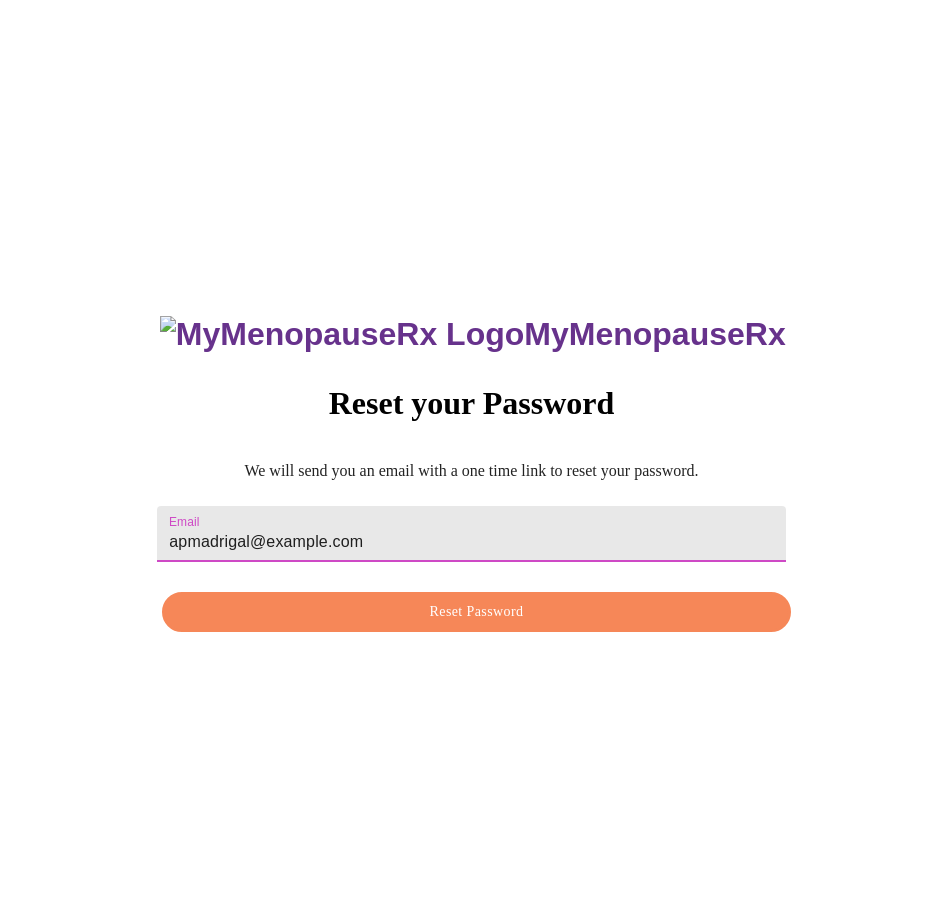 click on "Reset Password" at bounding box center (476, 612) 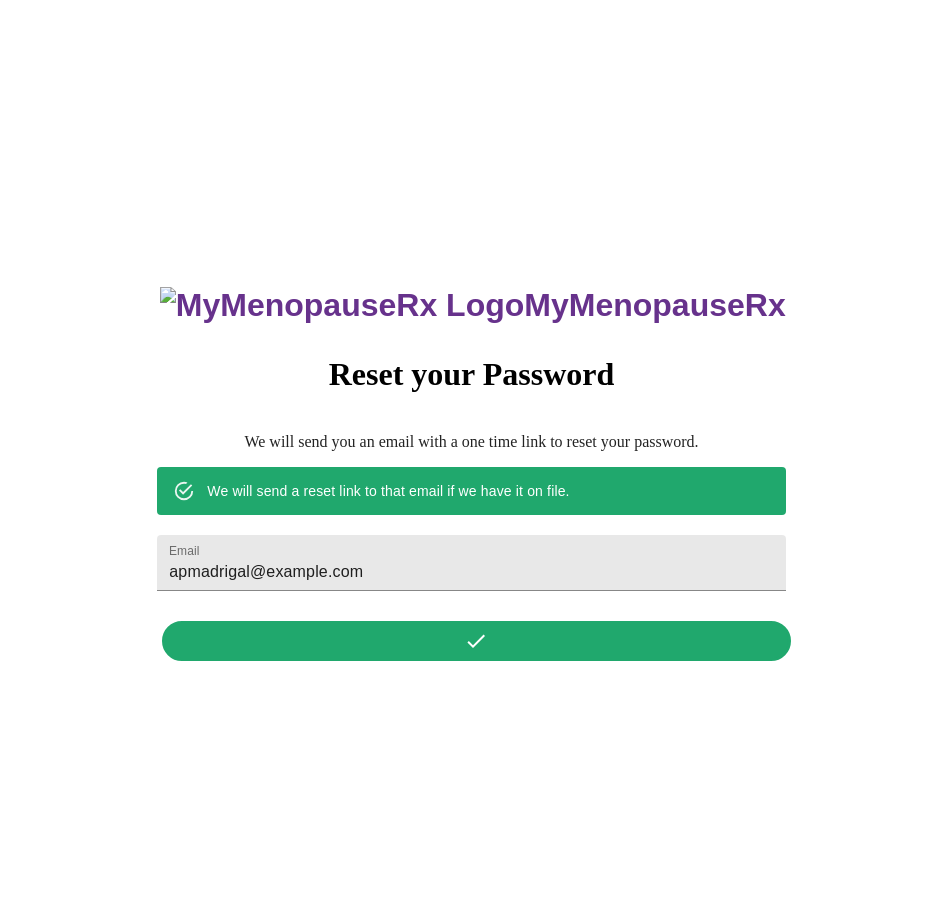 click on "MyMenopauseRx Reset your Password We will send you an email with a one time link to reset your password. We will send a reset link to that email if we have it on file. Email apmadrigal@hotmail.com" at bounding box center (471, 463) 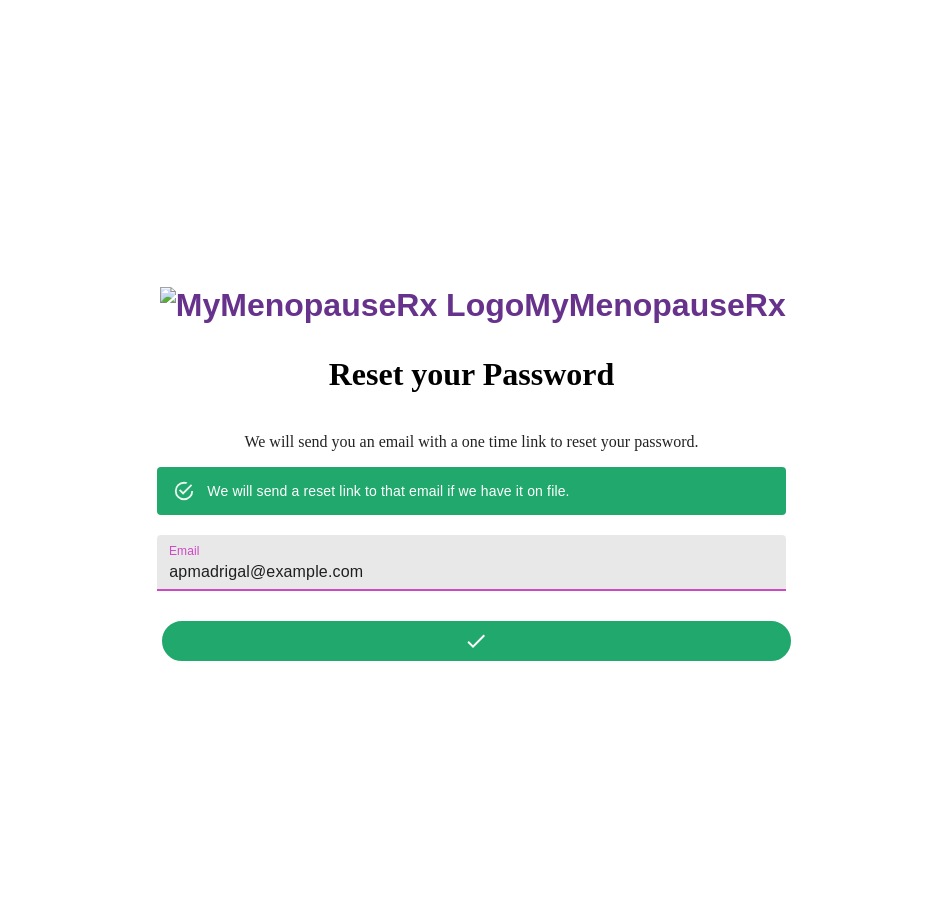click on "apmadrigal@hotmail.com" at bounding box center (471, 563) 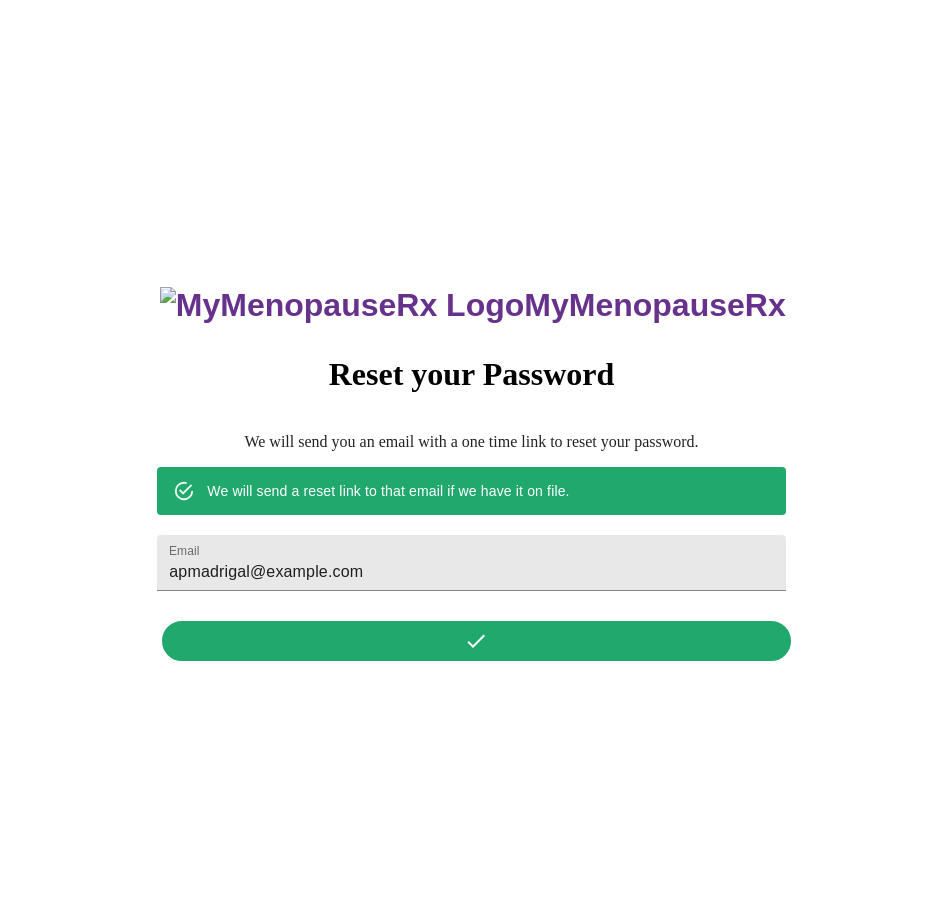 click on "We will send you an email with a one time link to reset your password." at bounding box center [471, 442] 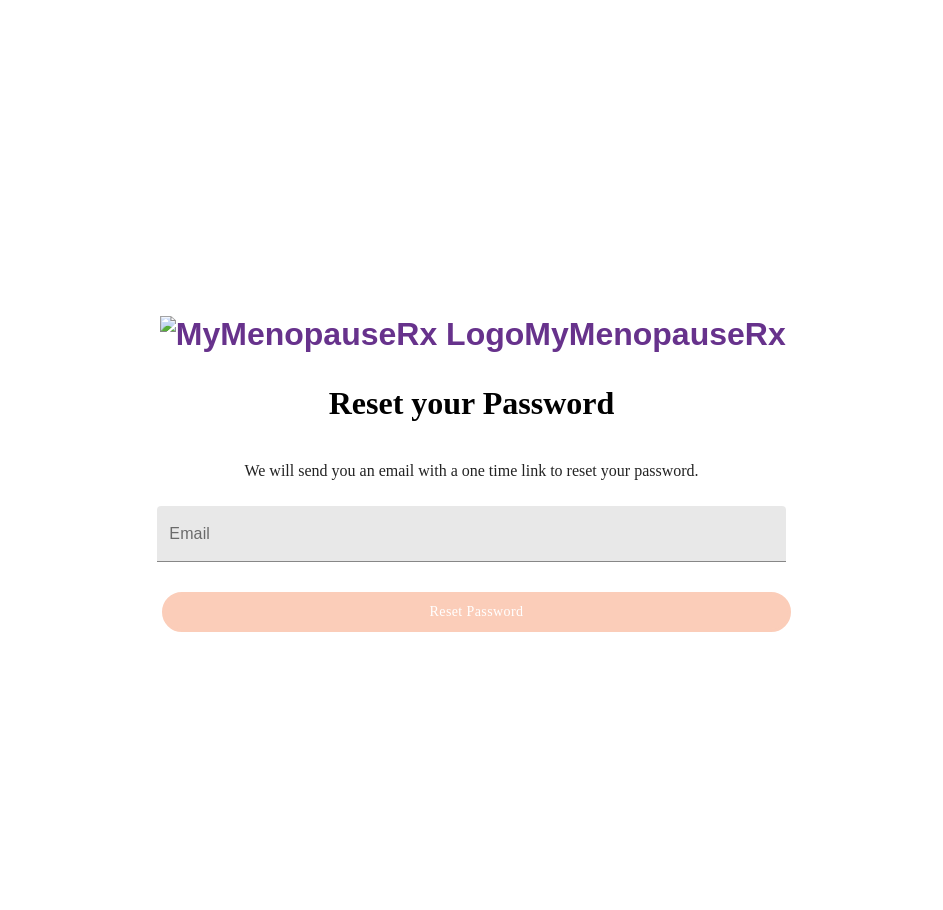 scroll, scrollTop: 0, scrollLeft: 0, axis: both 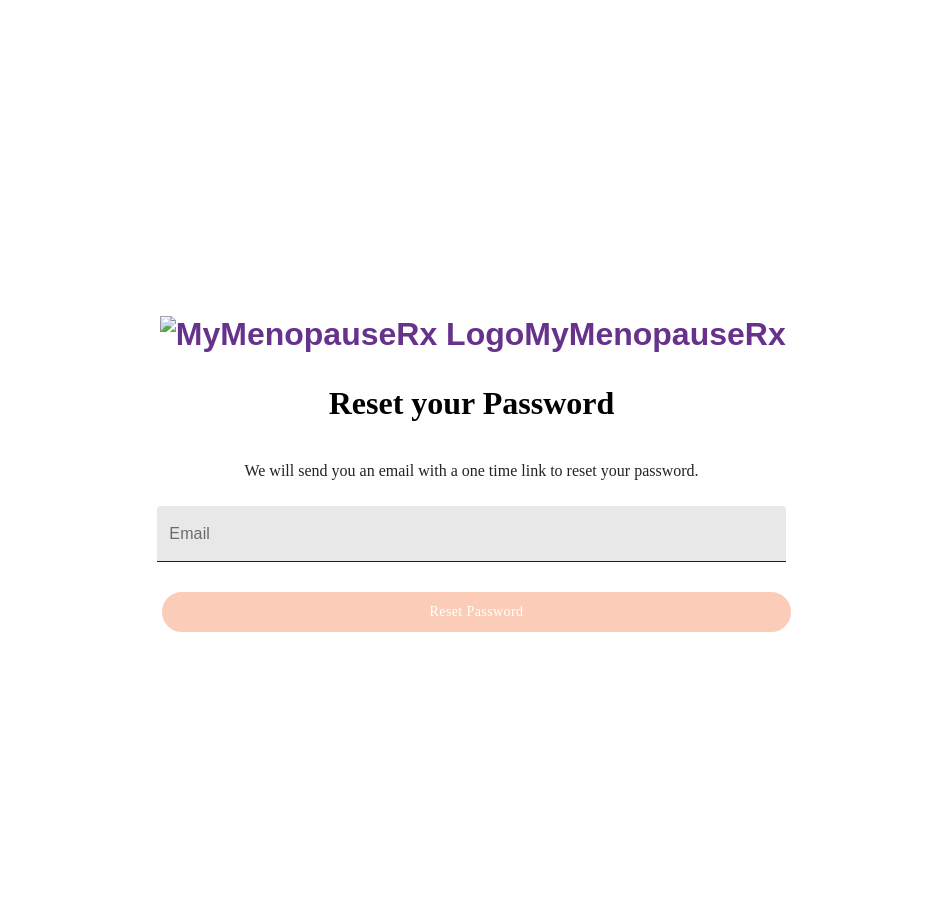 click on "Email" at bounding box center [471, 534] 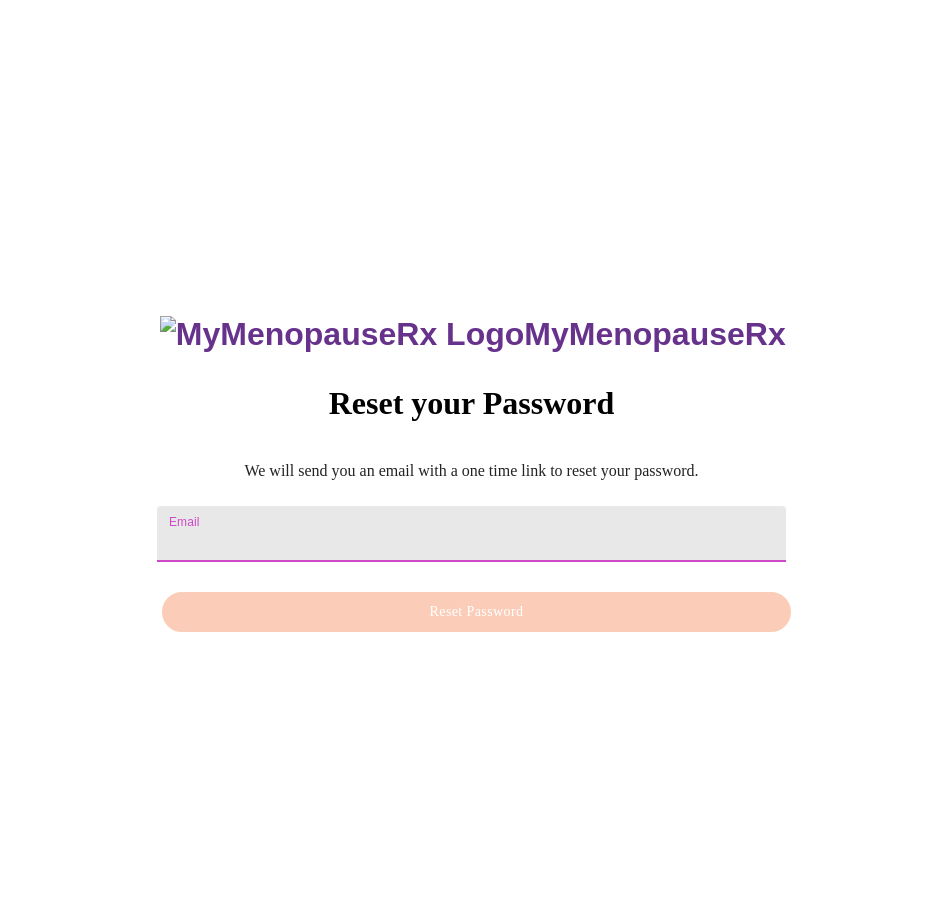 paste on "[EMAIL]" 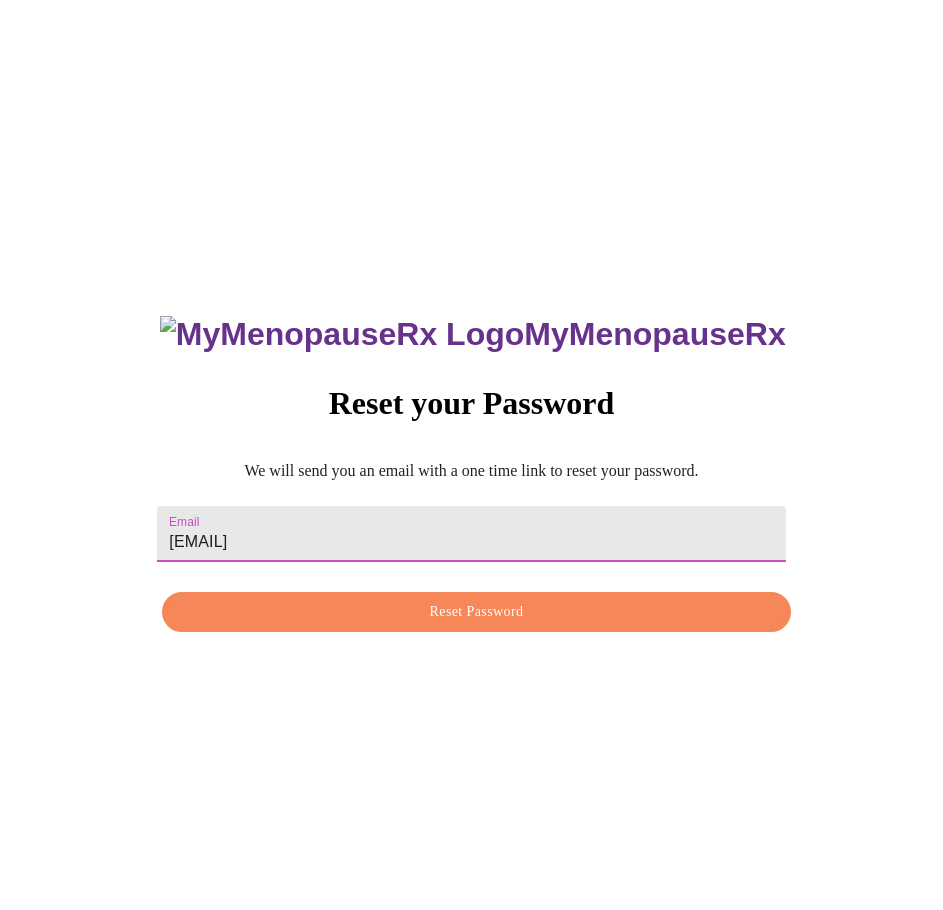 type on "[EMAIL]" 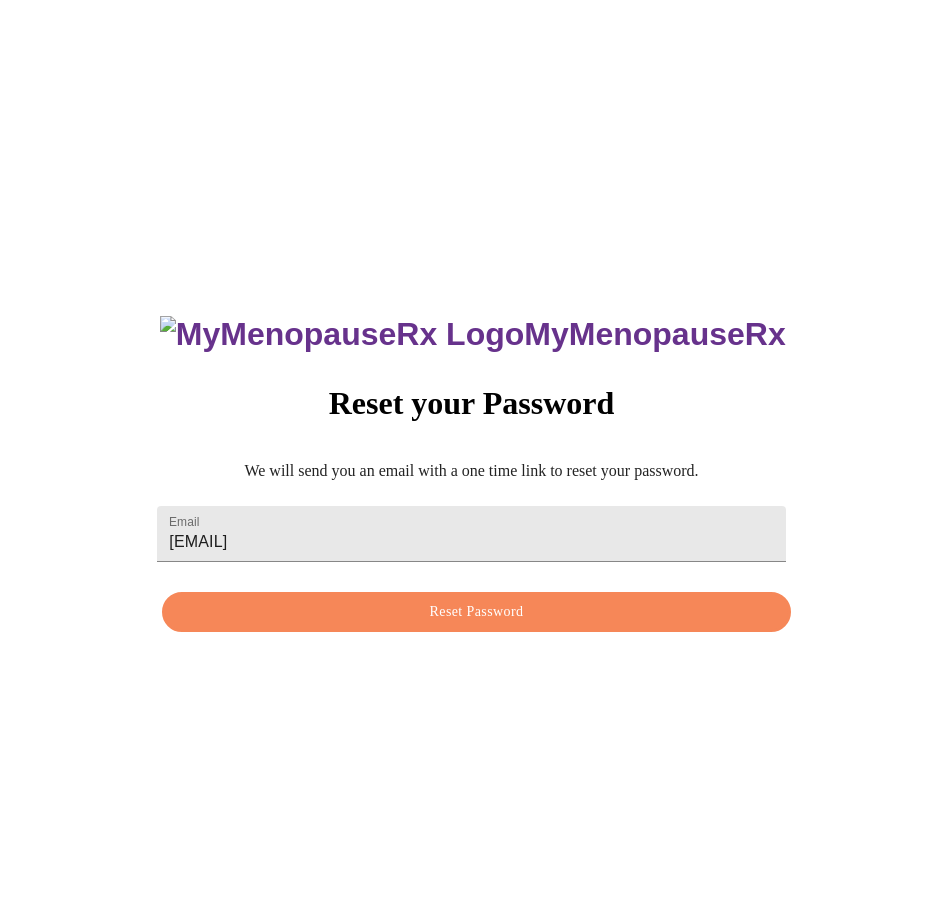 click on "Reset Password" at bounding box center (476, 612) 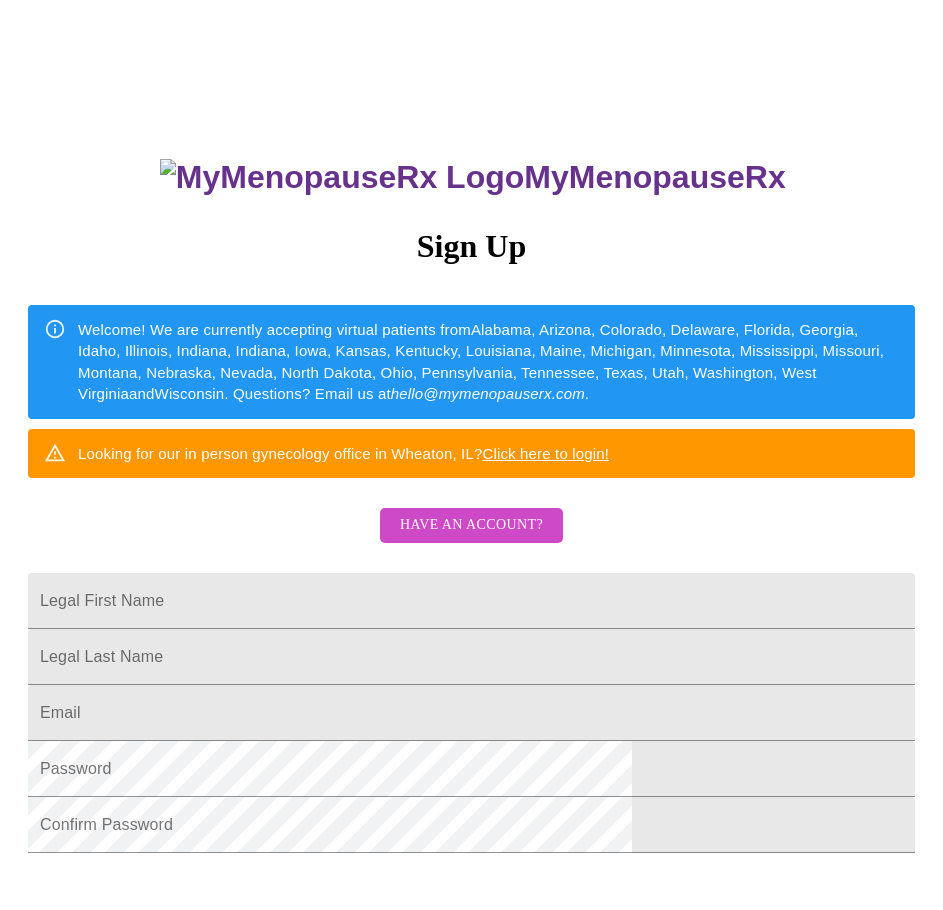scroll, scrollTop: 352, scrollLeft: 0, axis: vertical 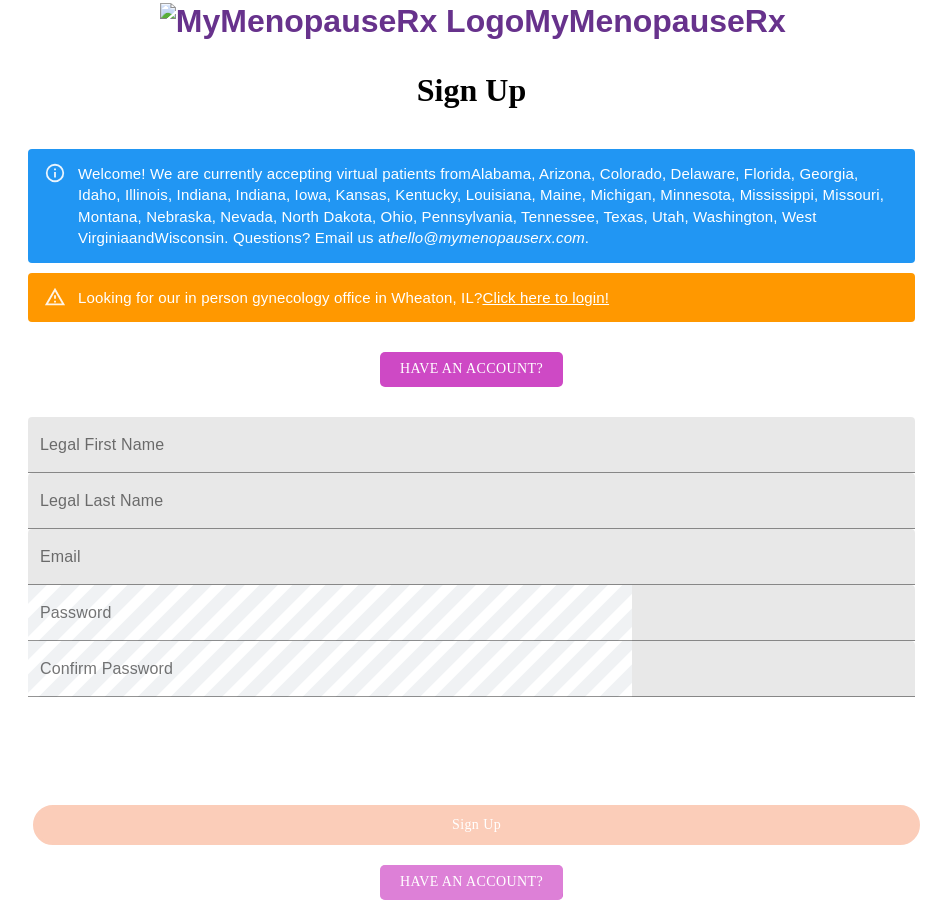 click on "Have an account?" at bounding box center [471, 882] 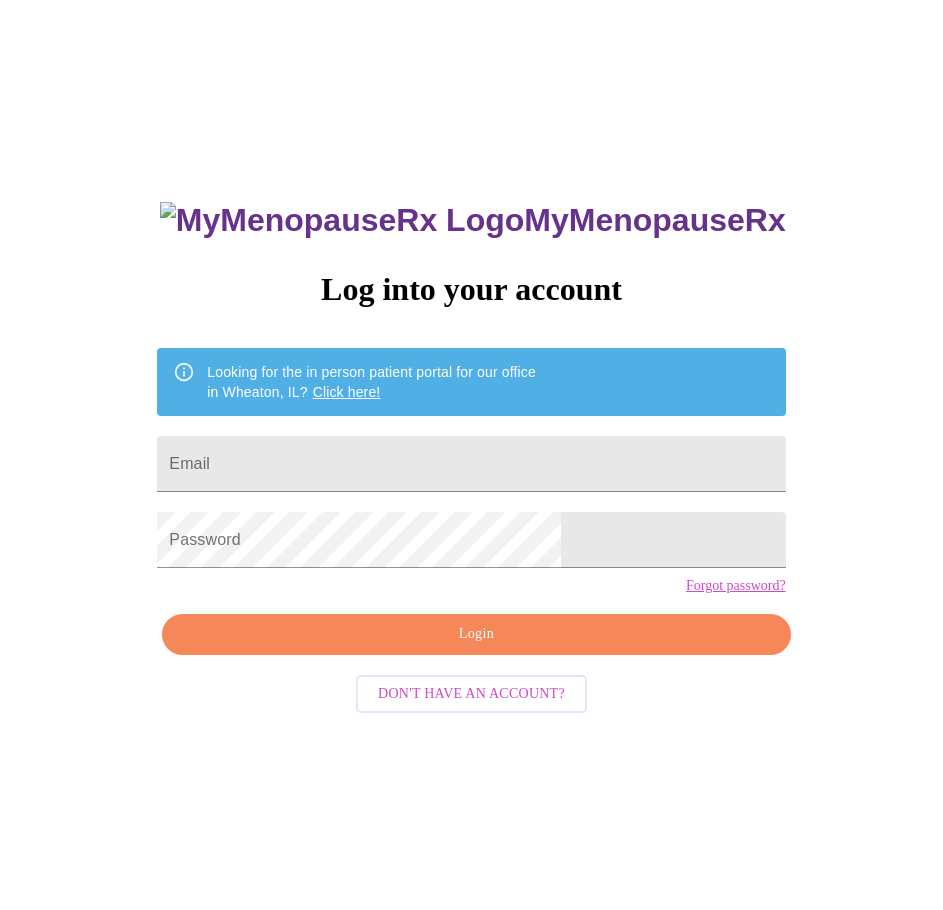 click on "Forgot password?" at bounding box center [736, 586] 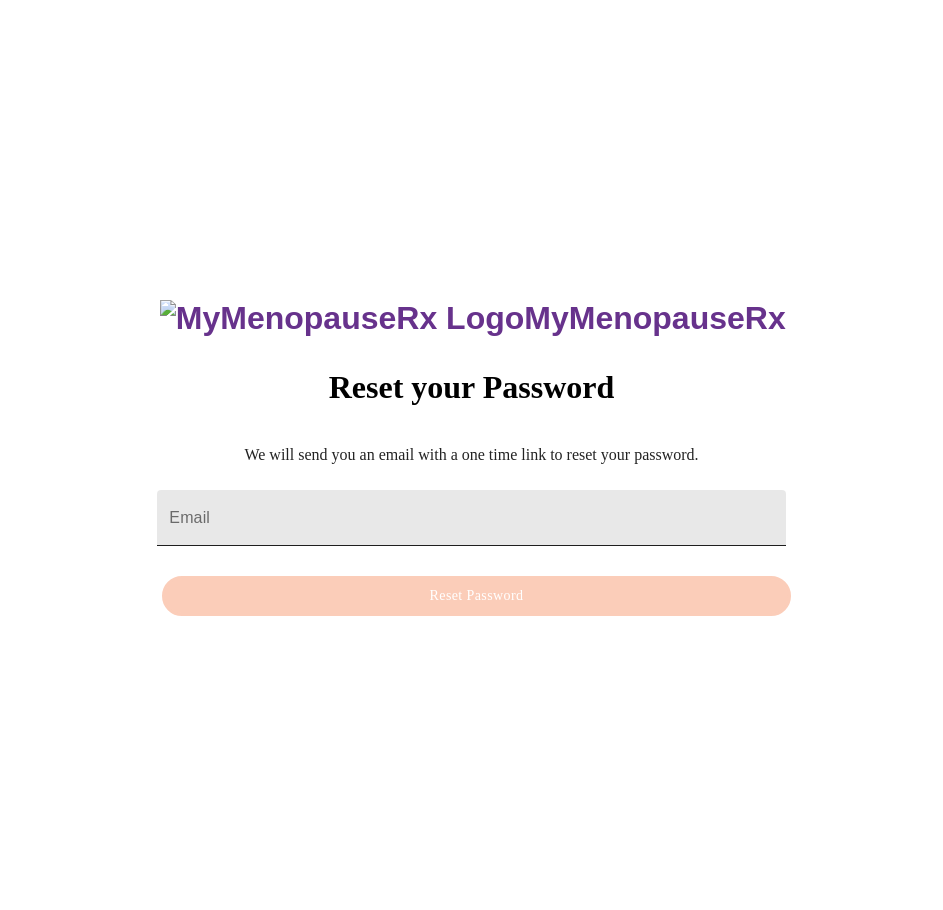 click on "Email" at bounding box center [471, 518] 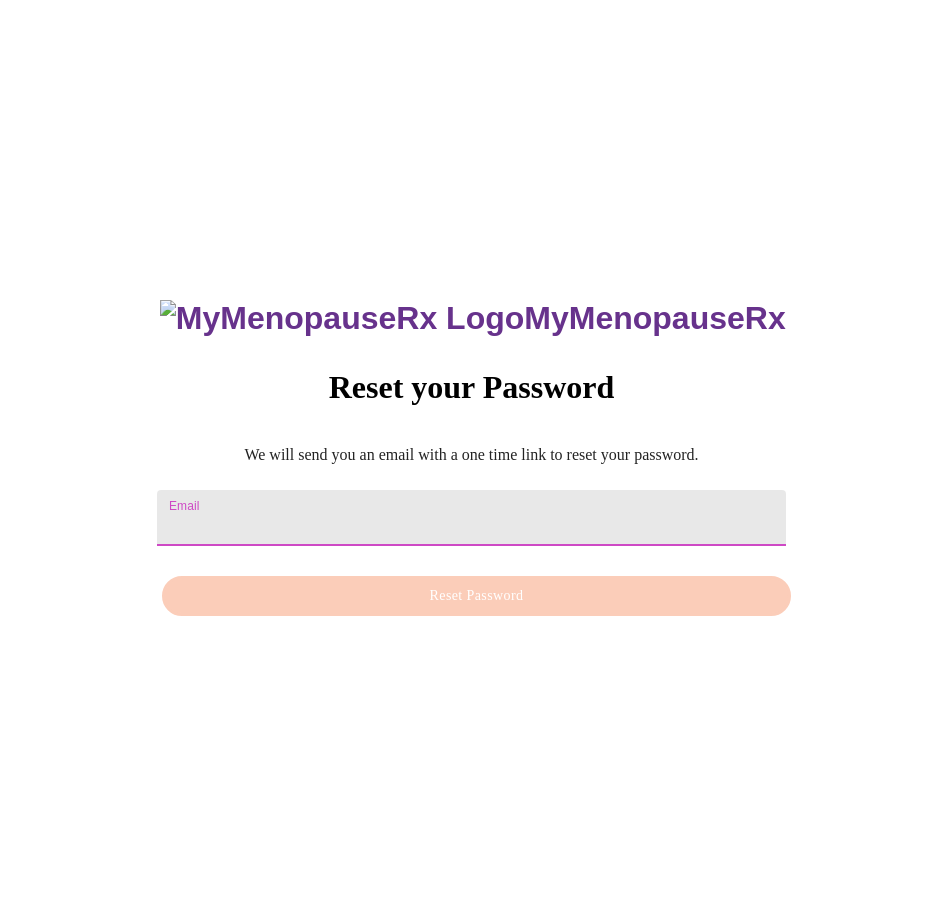 paste on "[USERNAME]@example.com" 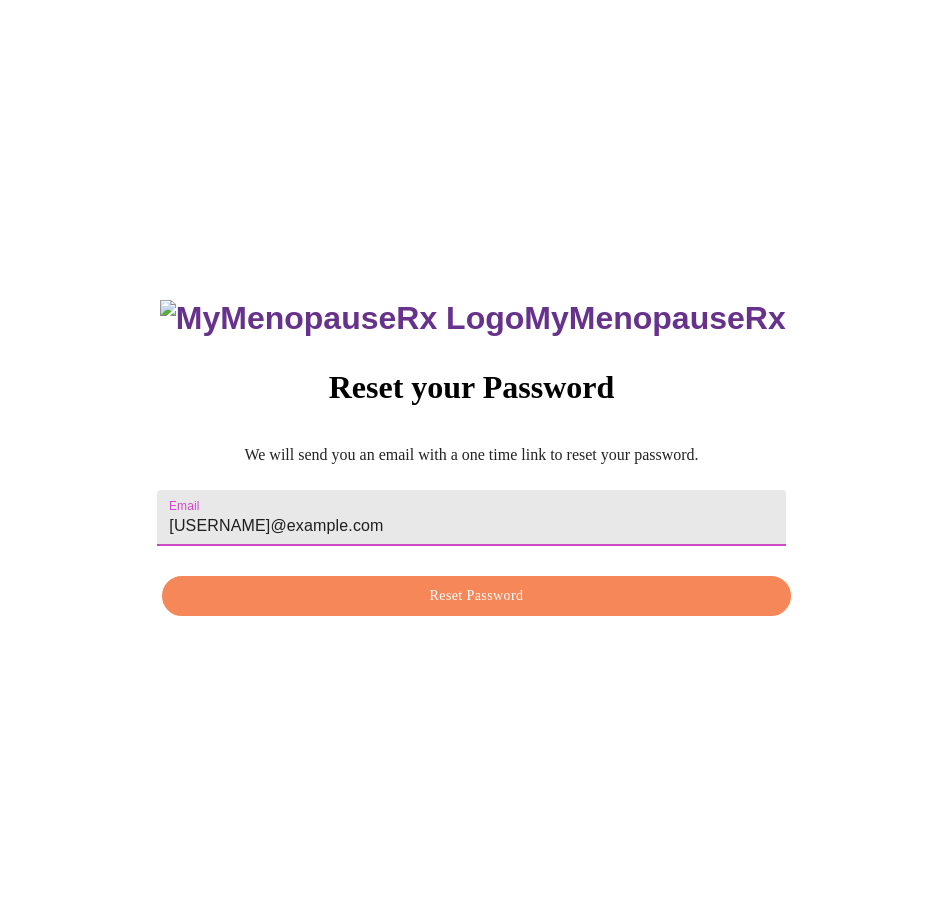 type on "[USERNAME]@example.com" 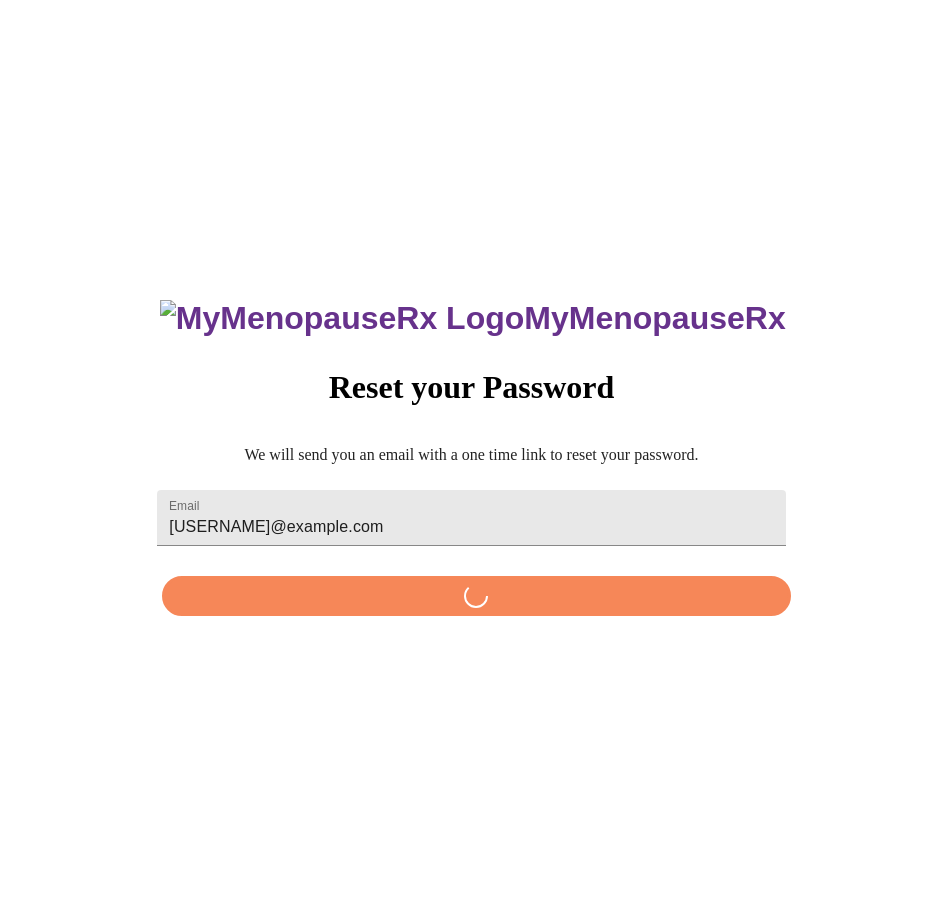 scroll, scrollTop: 0, scrollLeft: 0, axis: both 